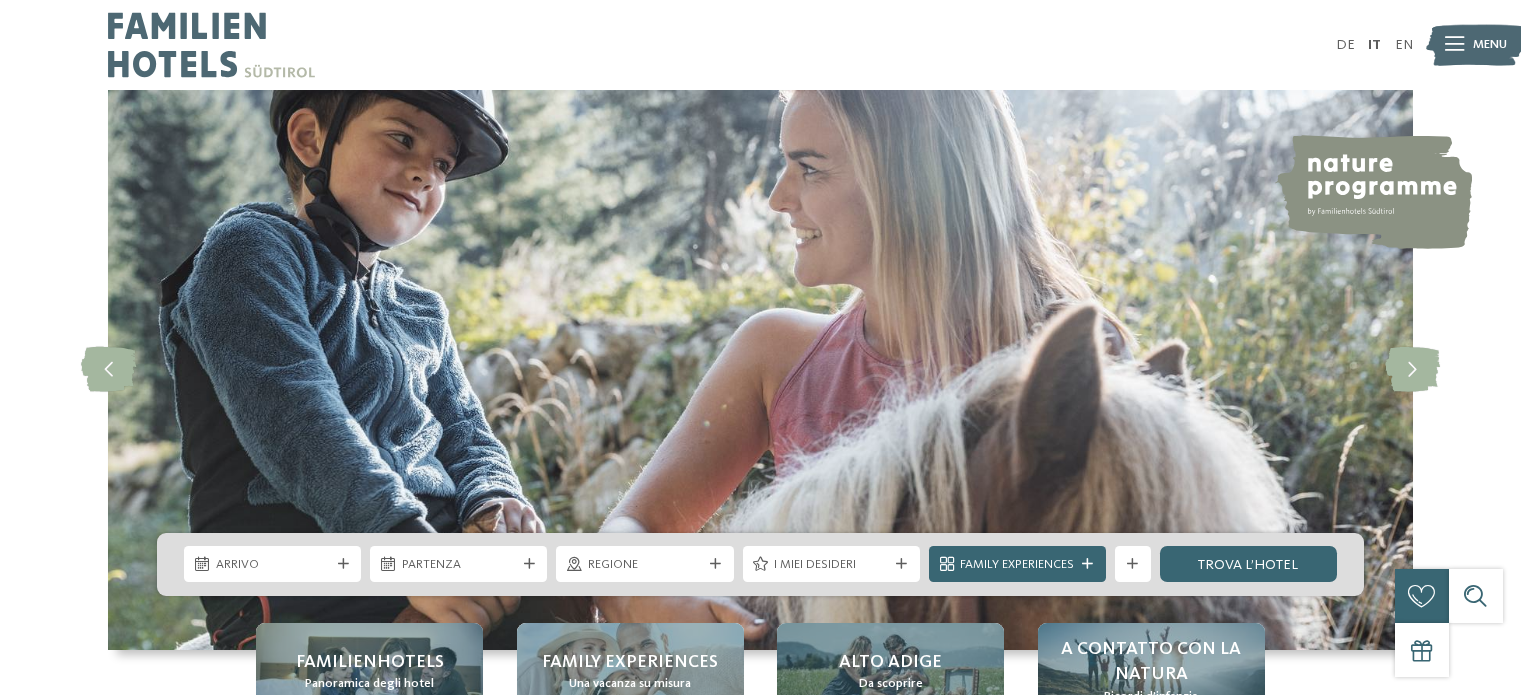 scroll, scrollTop: 0, scrollLeft: 0, axis: both 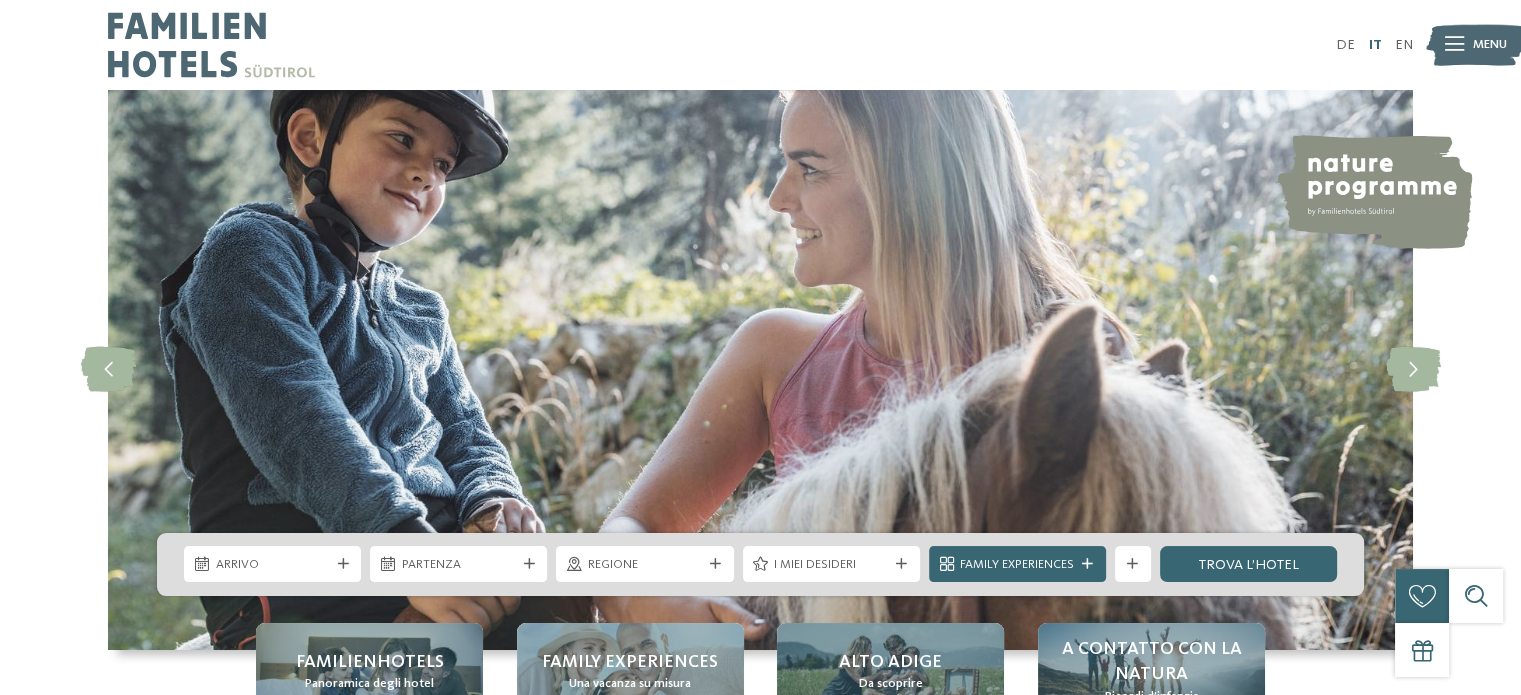 click on "IT" at bounding box center (1374, 45) 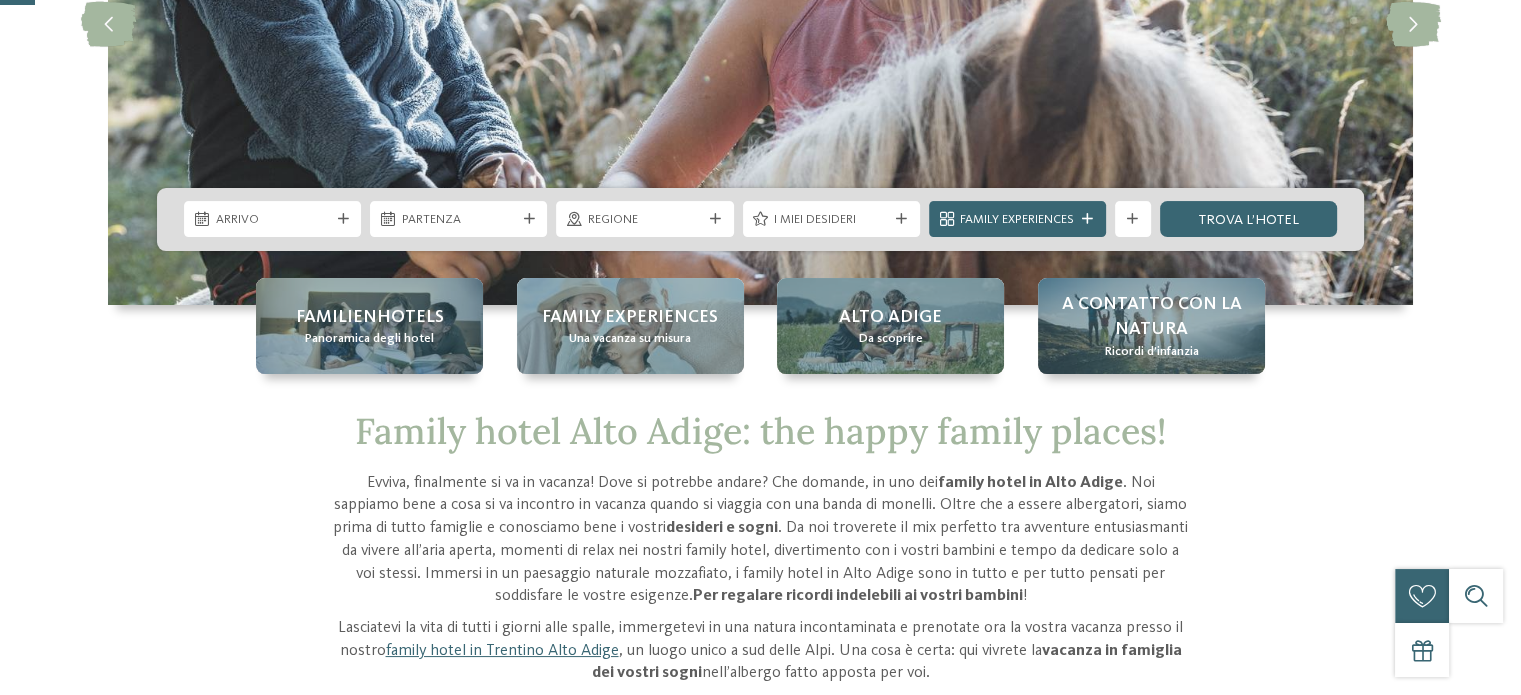 scroll, scrollTop: 500, scrollLeft: 0, axis: vertical 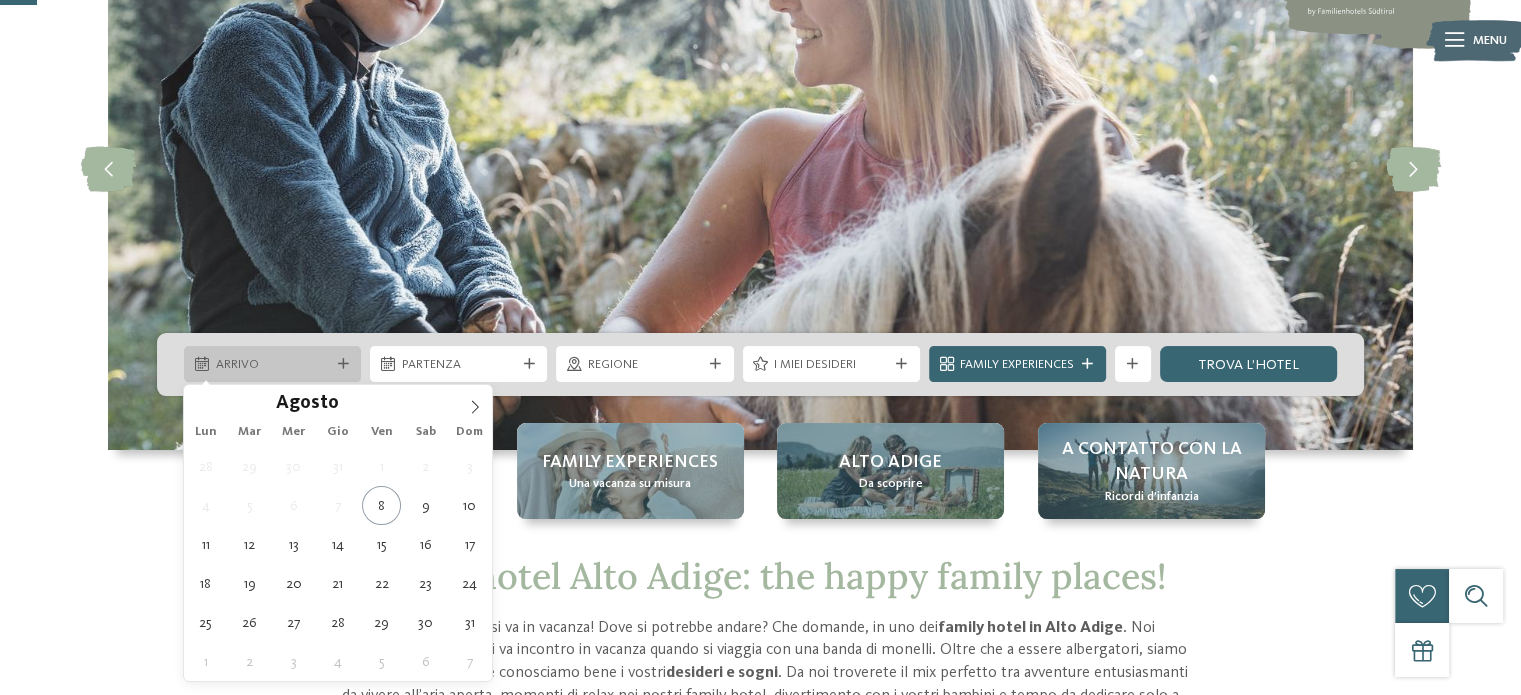 click on "Arrivo" at bounding box center (273, 365) 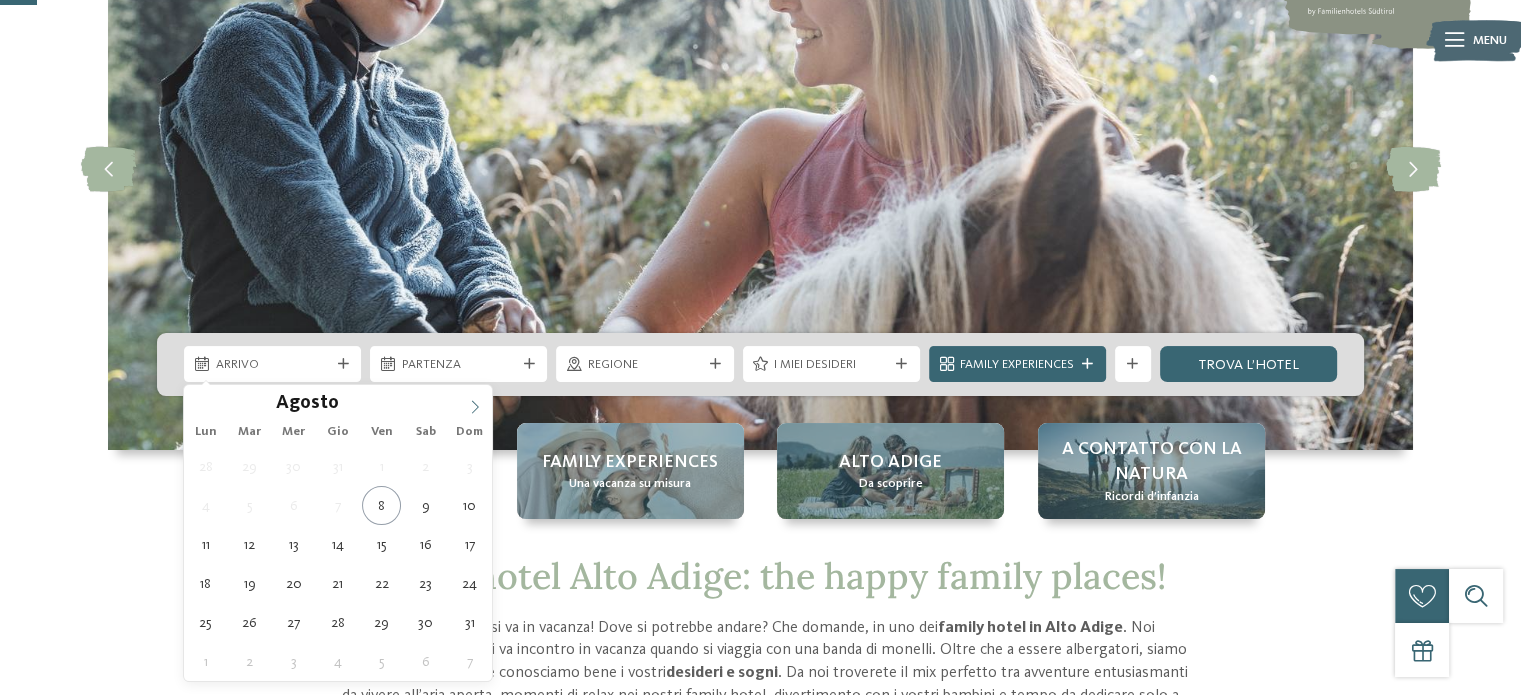 click at bounding box center (475, 402) 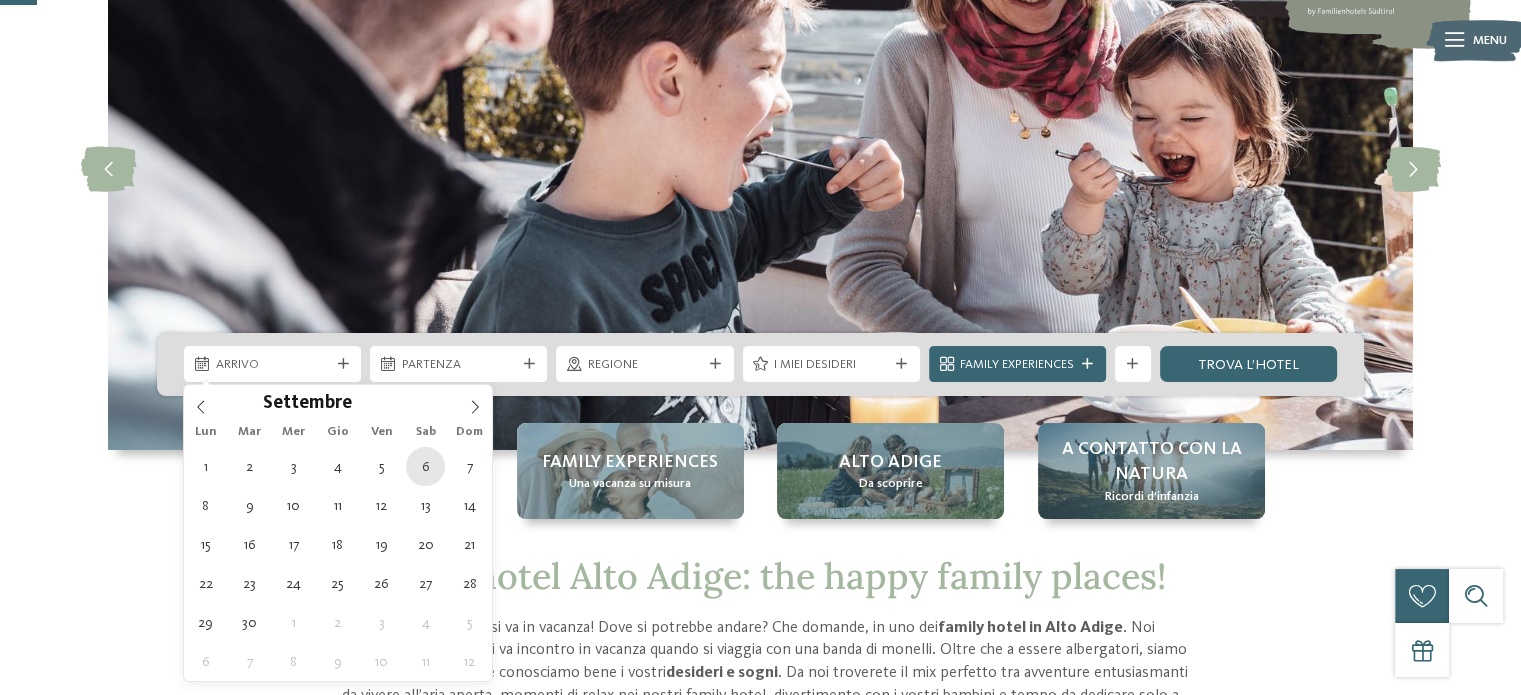 type on "06.09.2025" 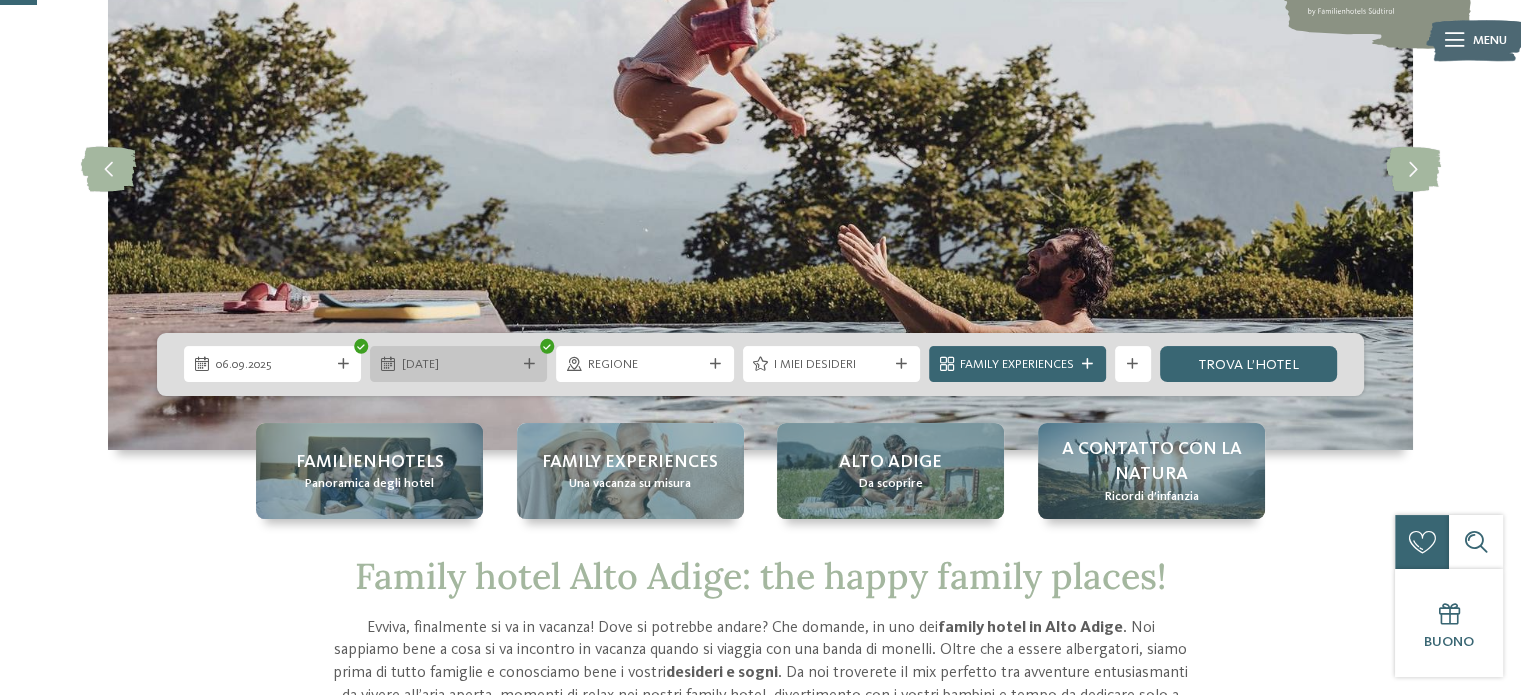 click on "16.09.2025" at bounding box center [459, 365] 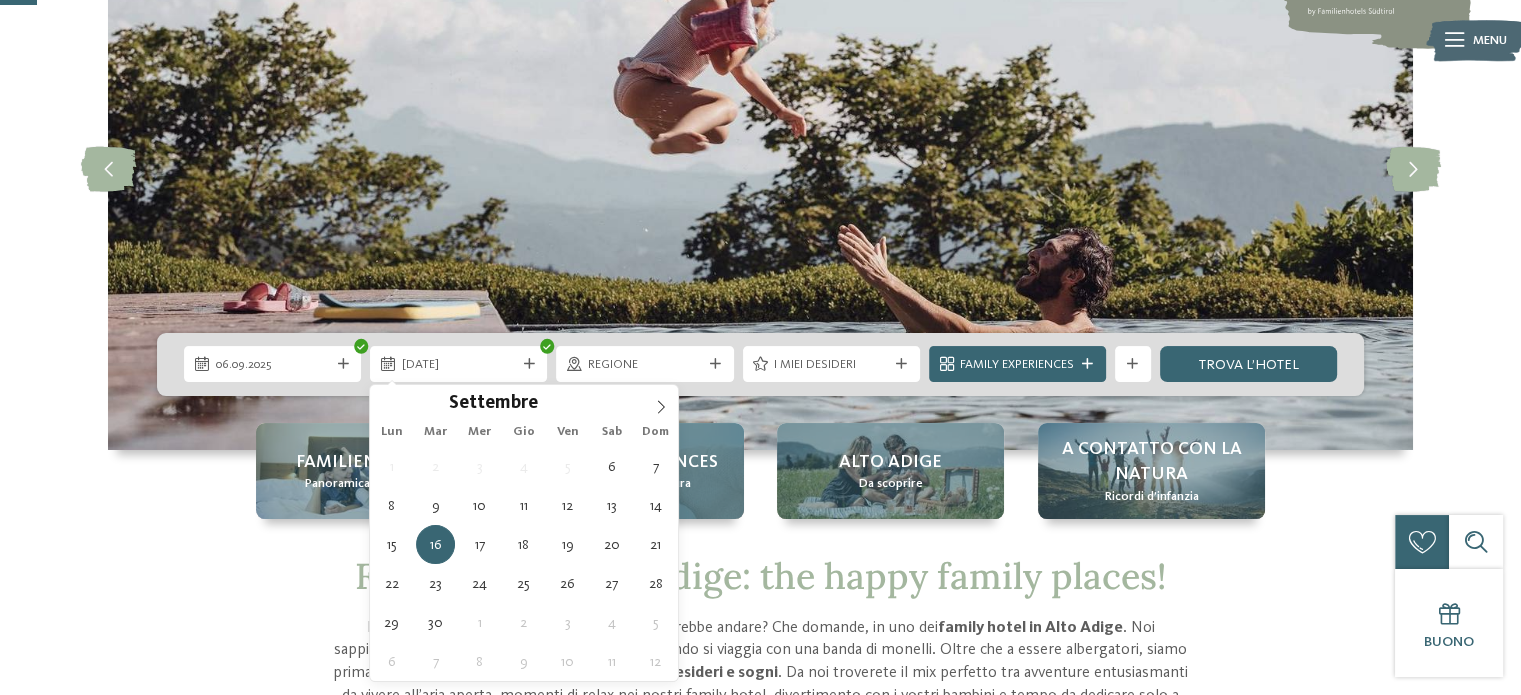 type on "13.09.2025" 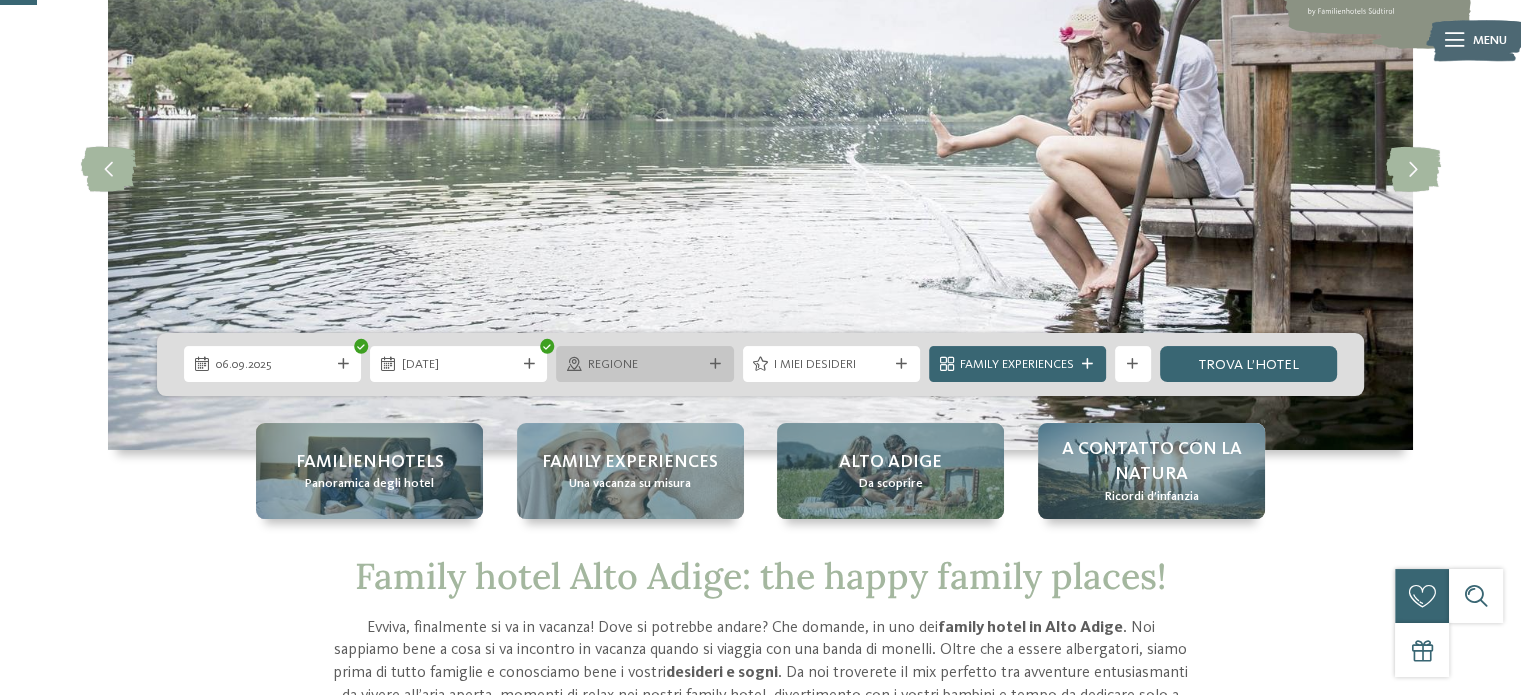 click on "Regione" at bounding box center (645, 365) 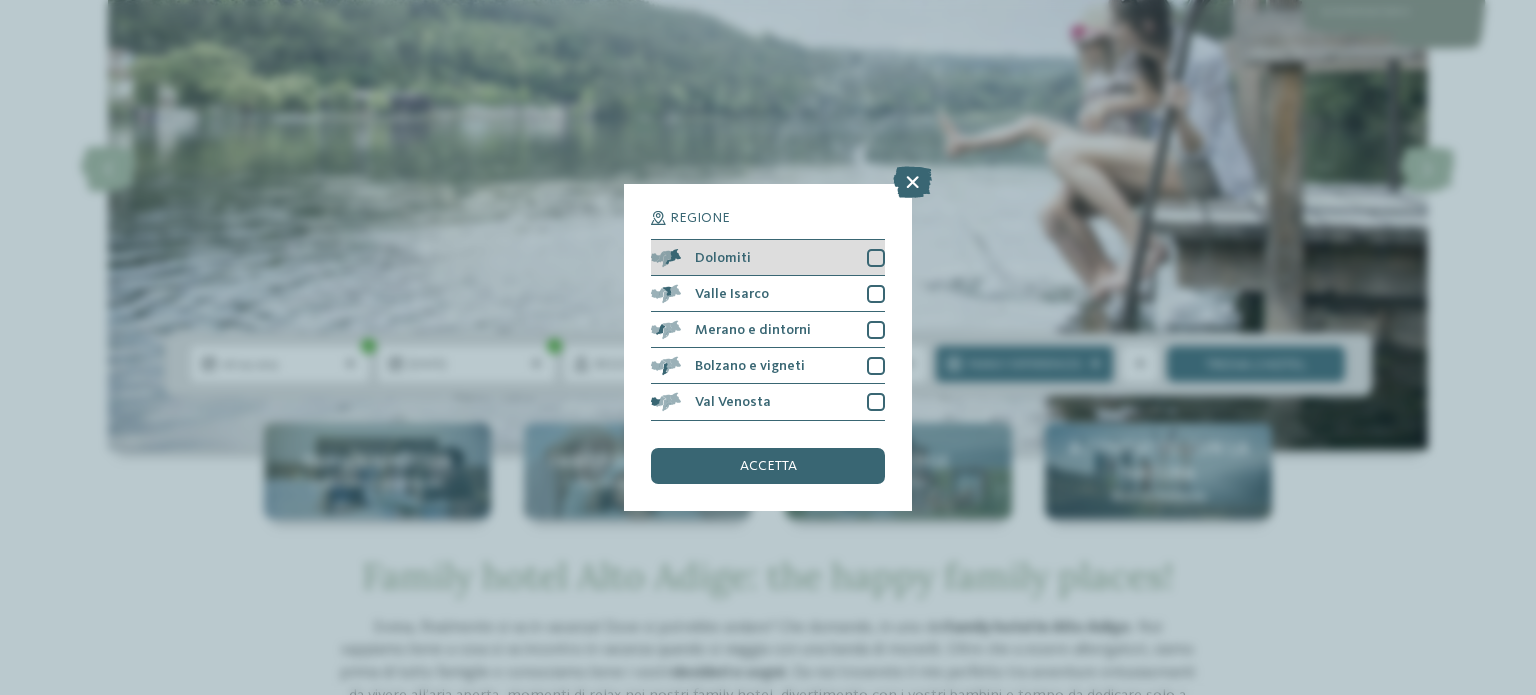 click at bounding box center (876, 258) 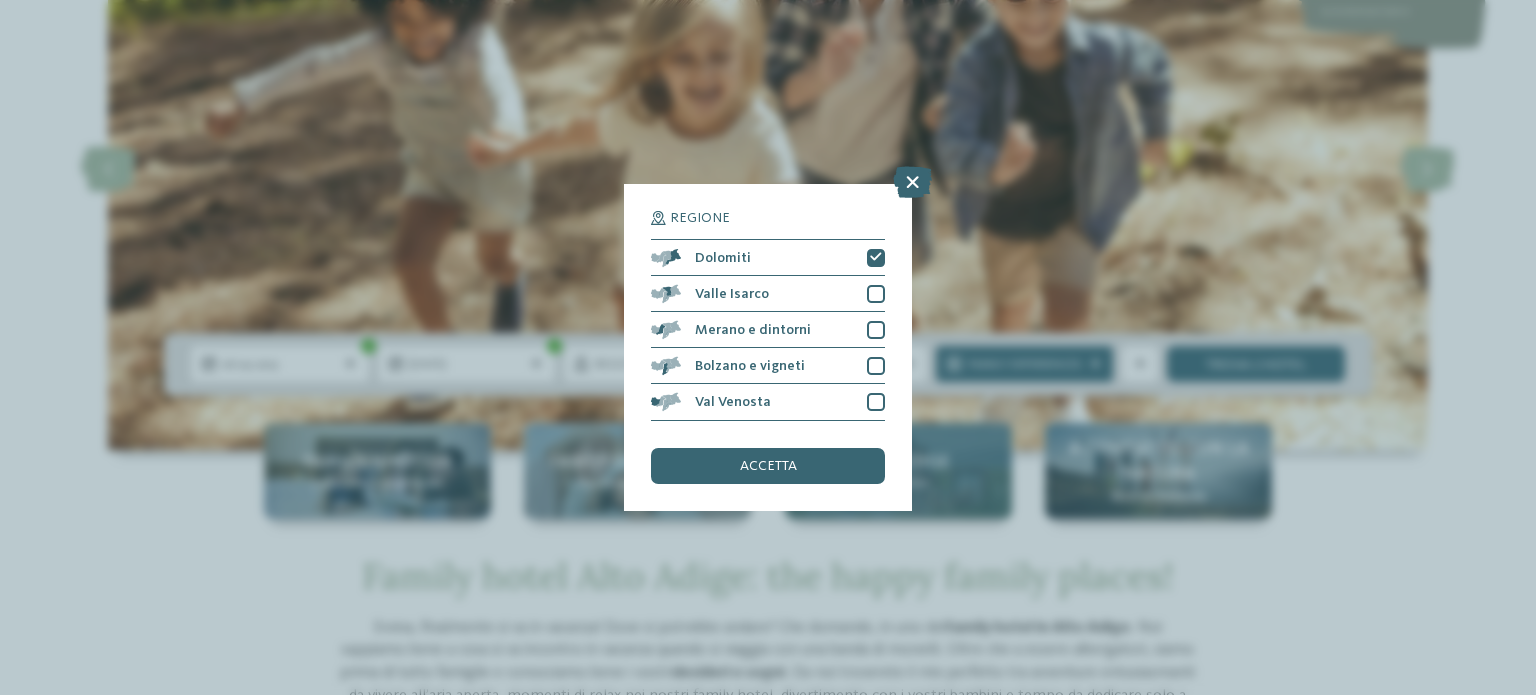 click on "accetta" at bounding box center (768, 466) 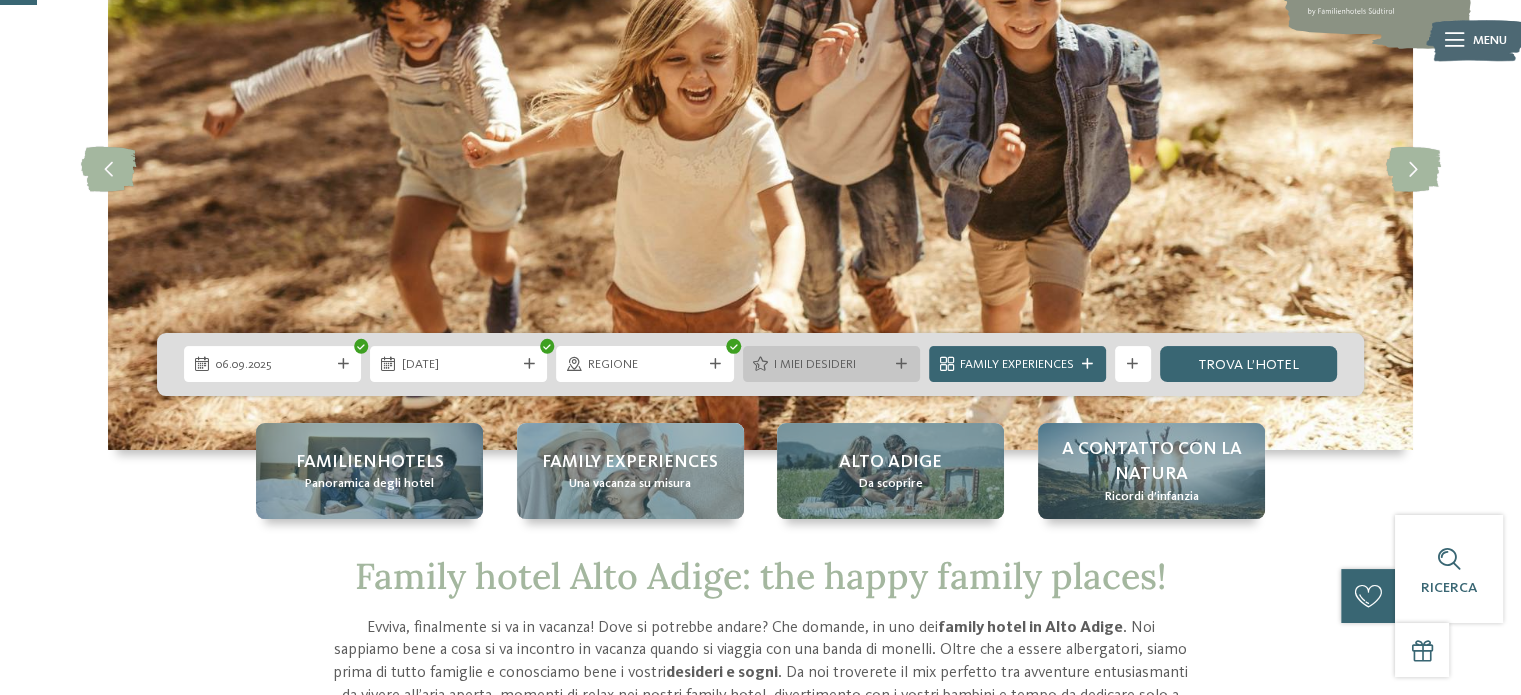 click on "I miei desideri" at bounding box center [831, 365] 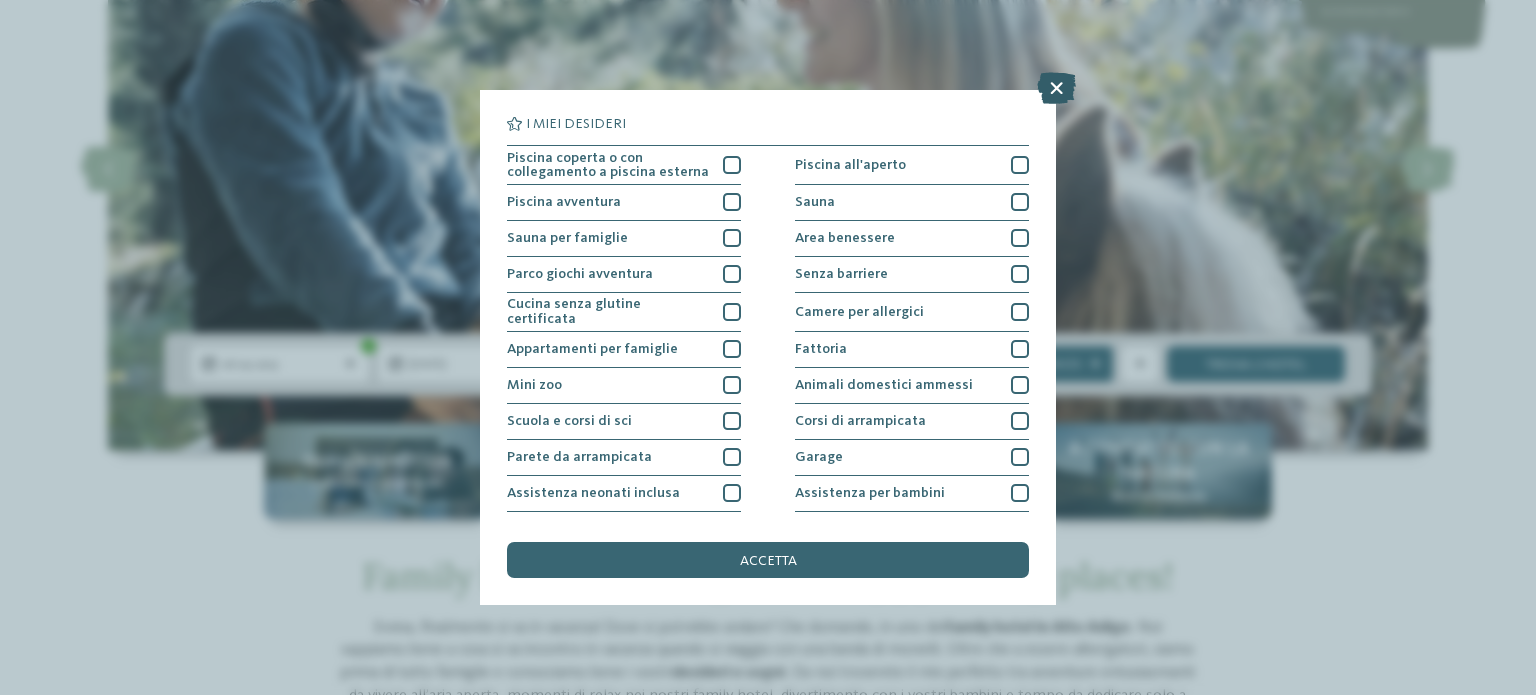 click at bounding box center [1056, 88] 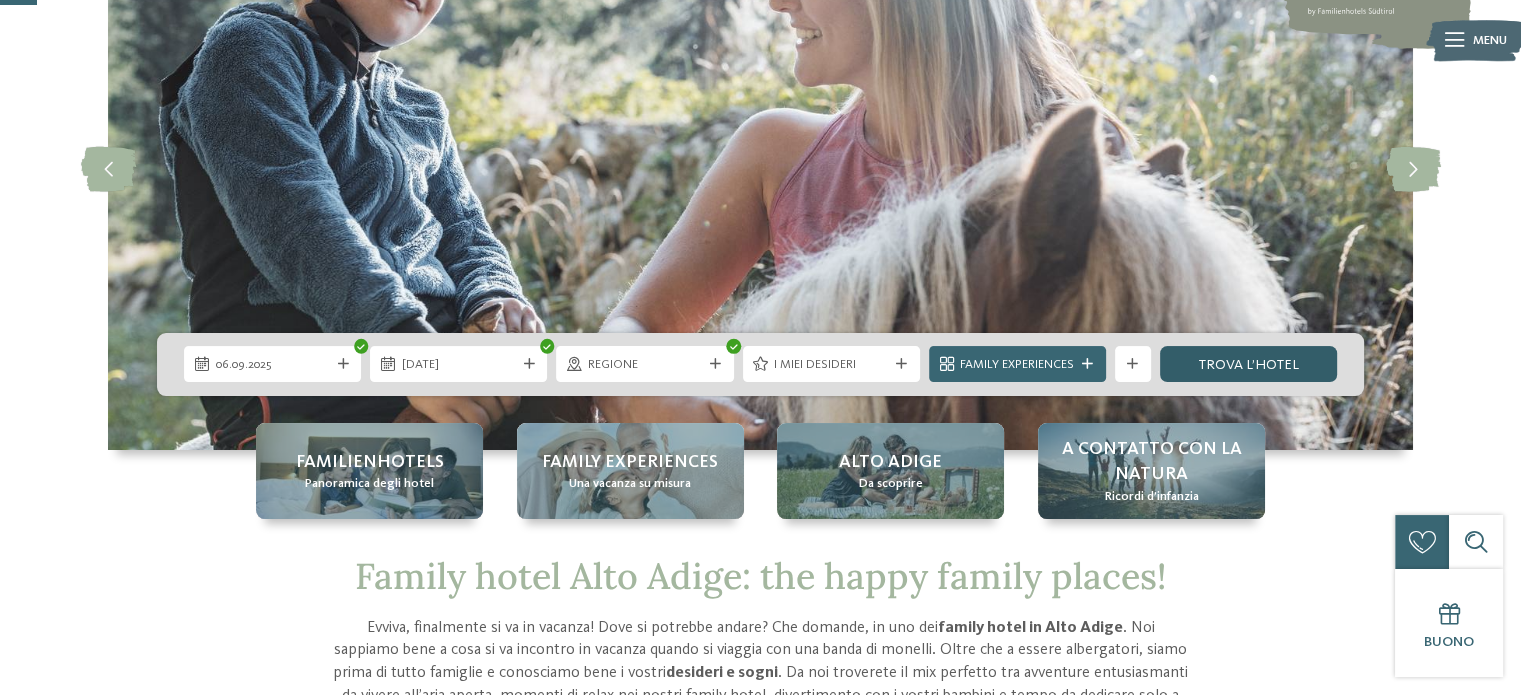 click on "trova l’hotel" at bounding box center (1248, 364) 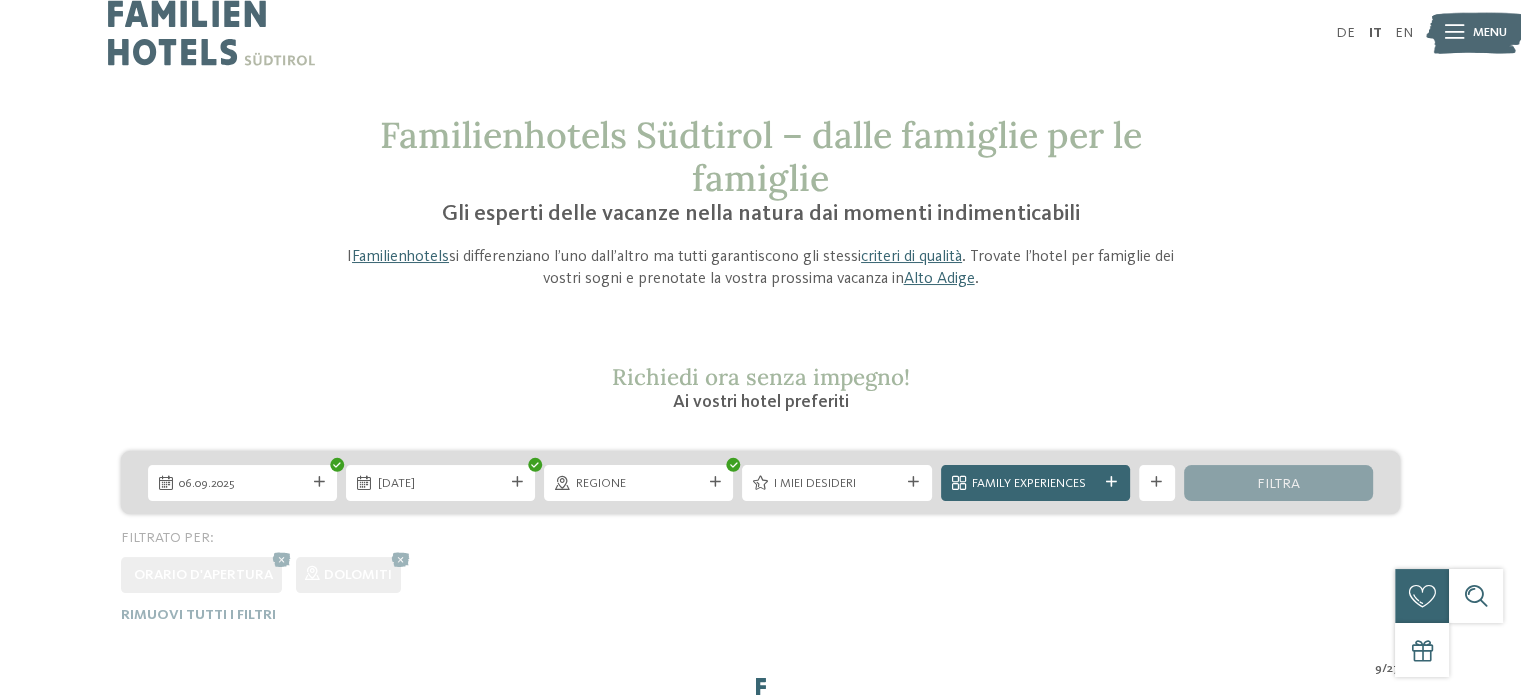 scroll, scrollTop: 0, scrollLeft: 0, axis: both 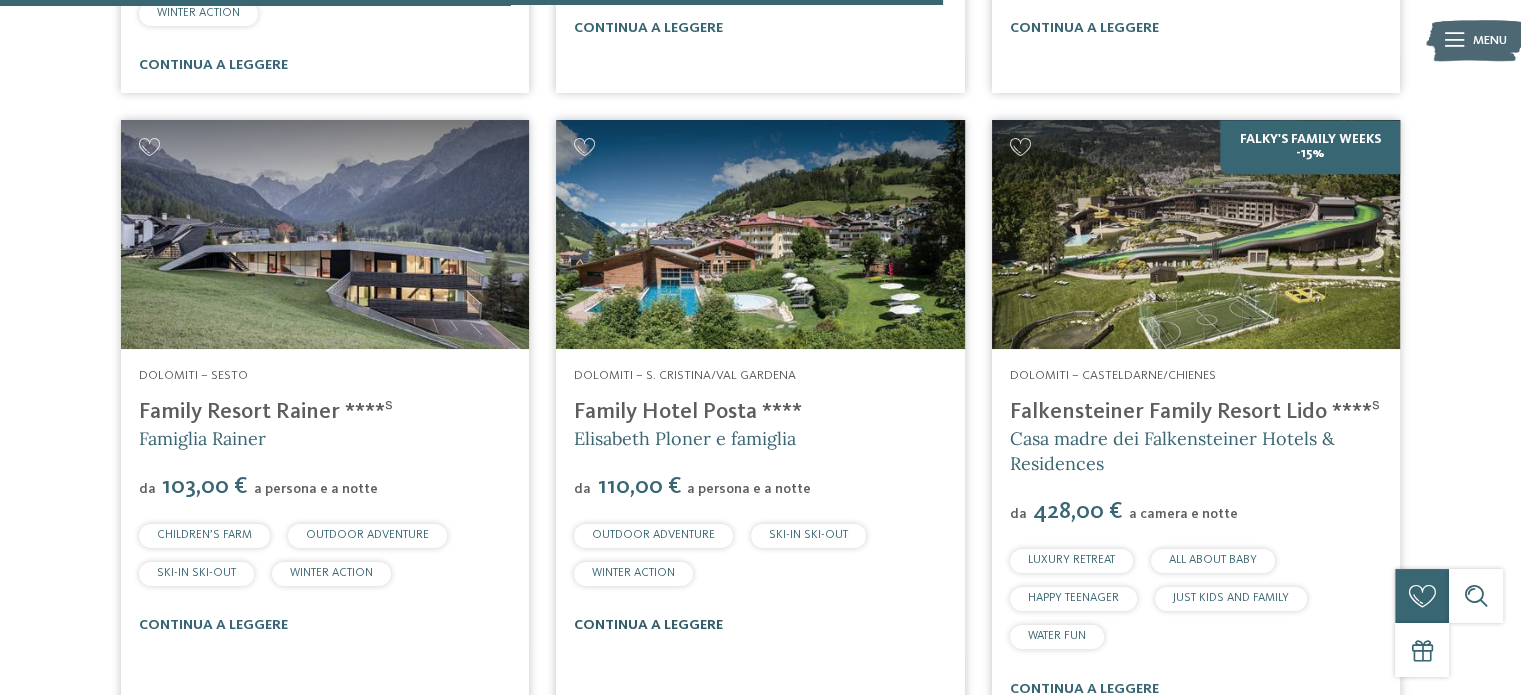 click on "continua a leggere" at bounding box center (648, 625) 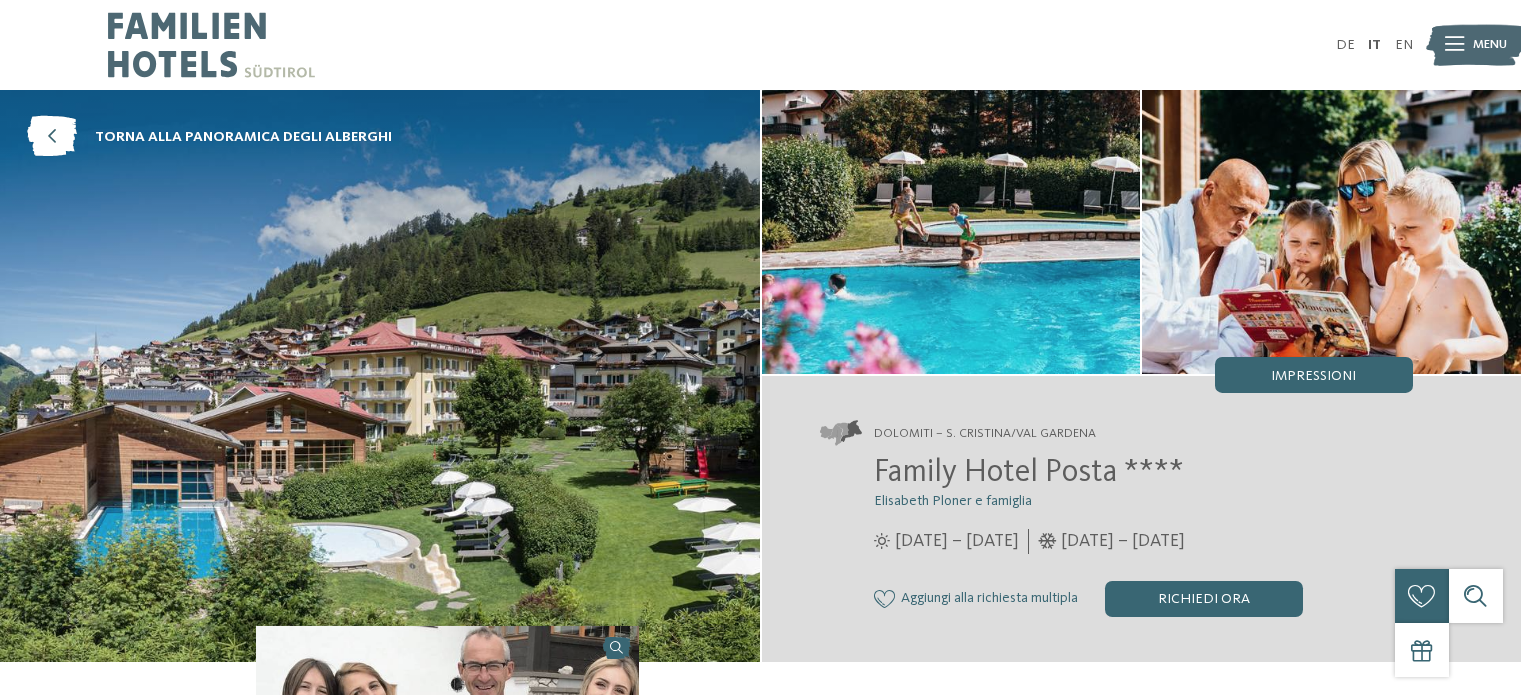 scroll, scrollTop: 0, scrollLeft: 0, axis: both 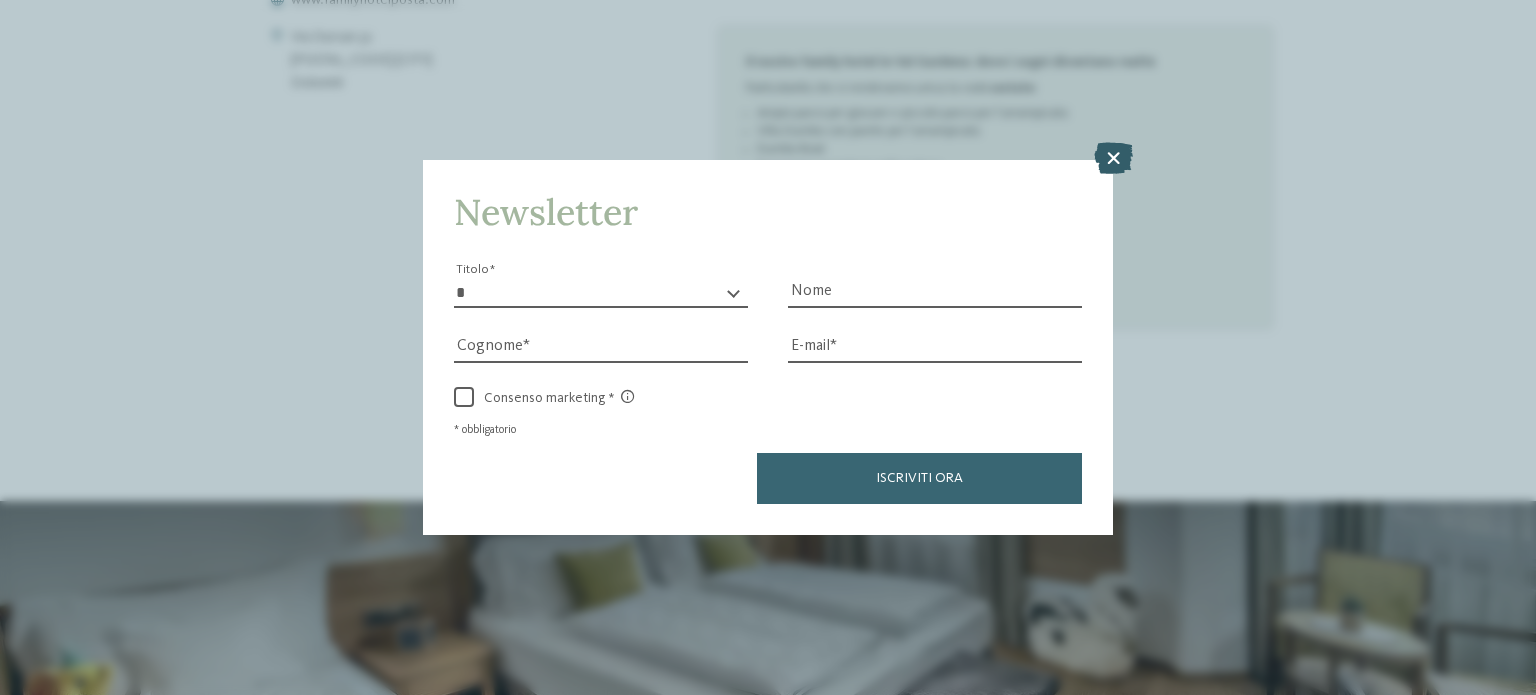 click at bounding box center [1113, 158] 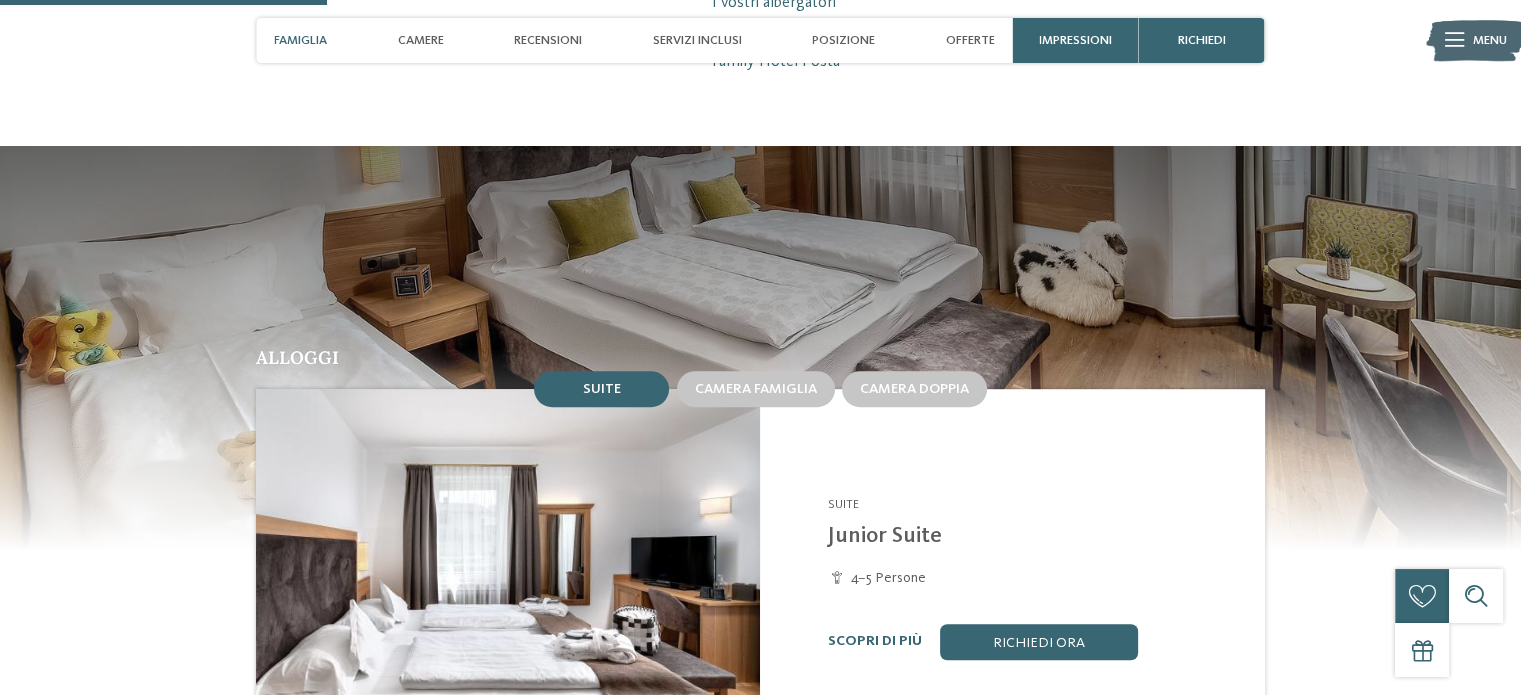 scroll, scrollTop: 1300, scrollLeft: 0, axis: vertical 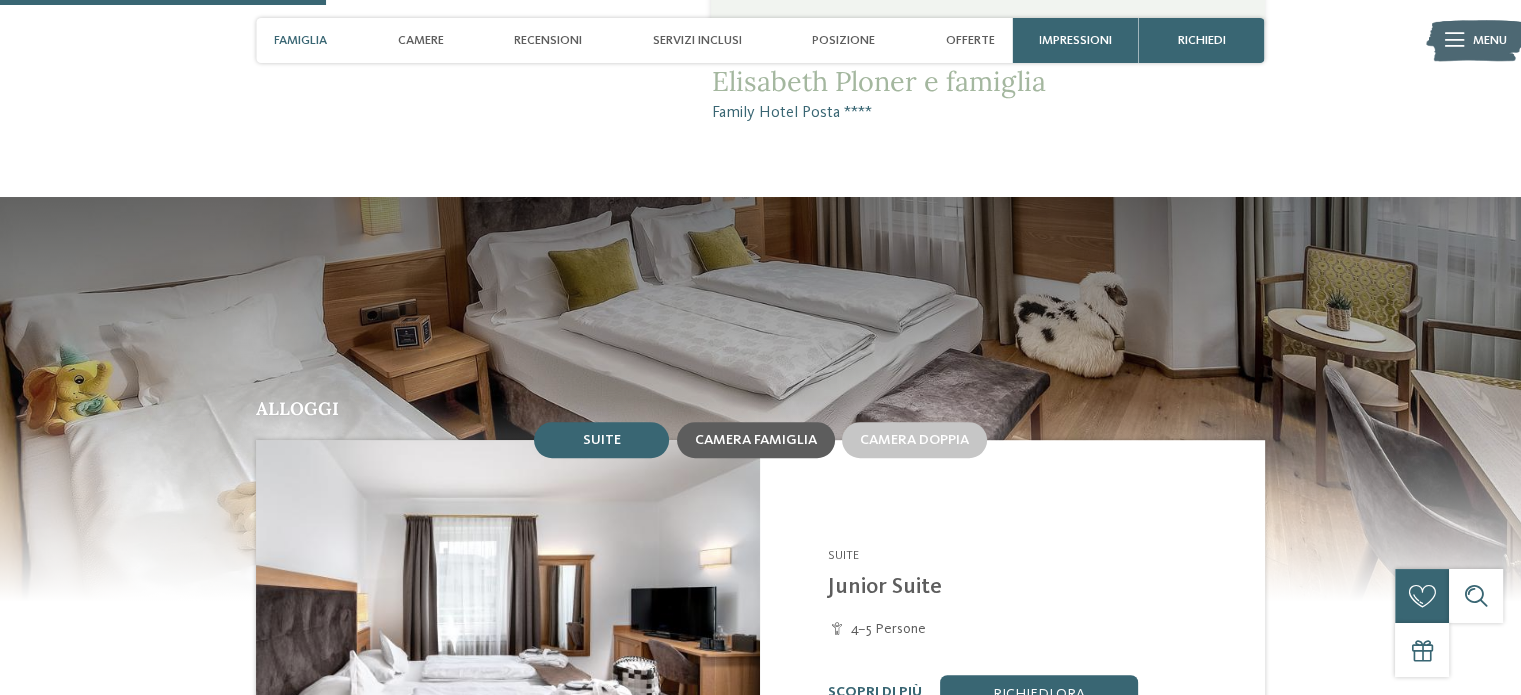 click on "Camera famiglia" at bounding box center (756, 440) 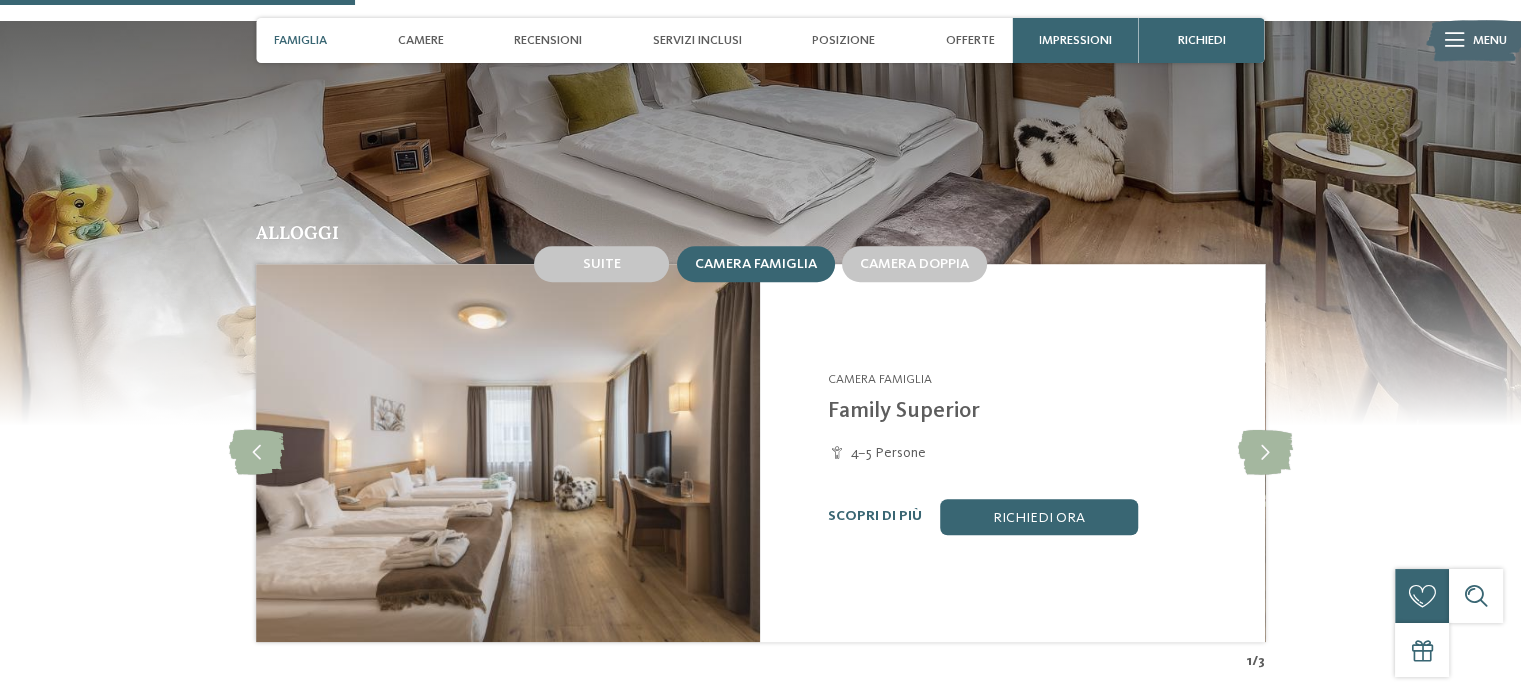 scroll, scrollTop: 1500, scrollLeft: 0, axis: vertical 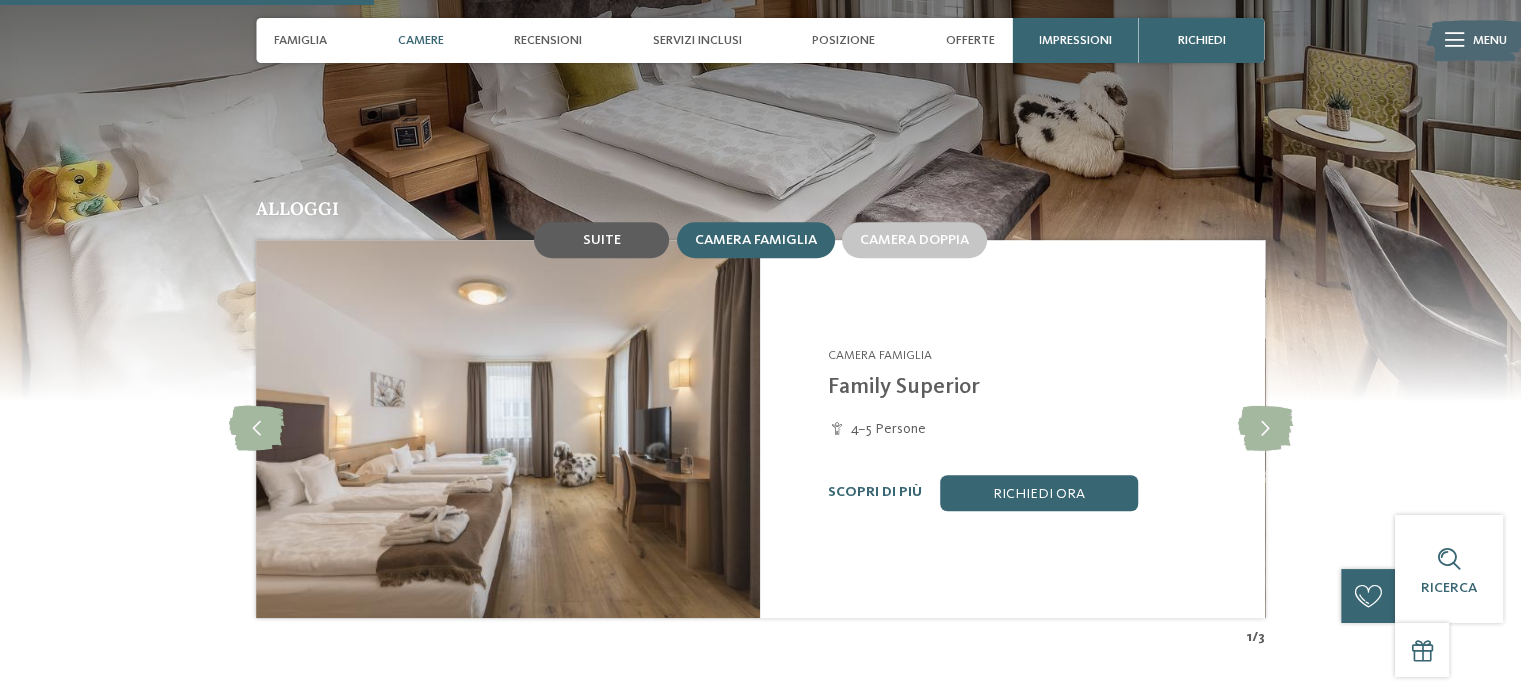 click on "Suite" at bounding box center (601, 240) 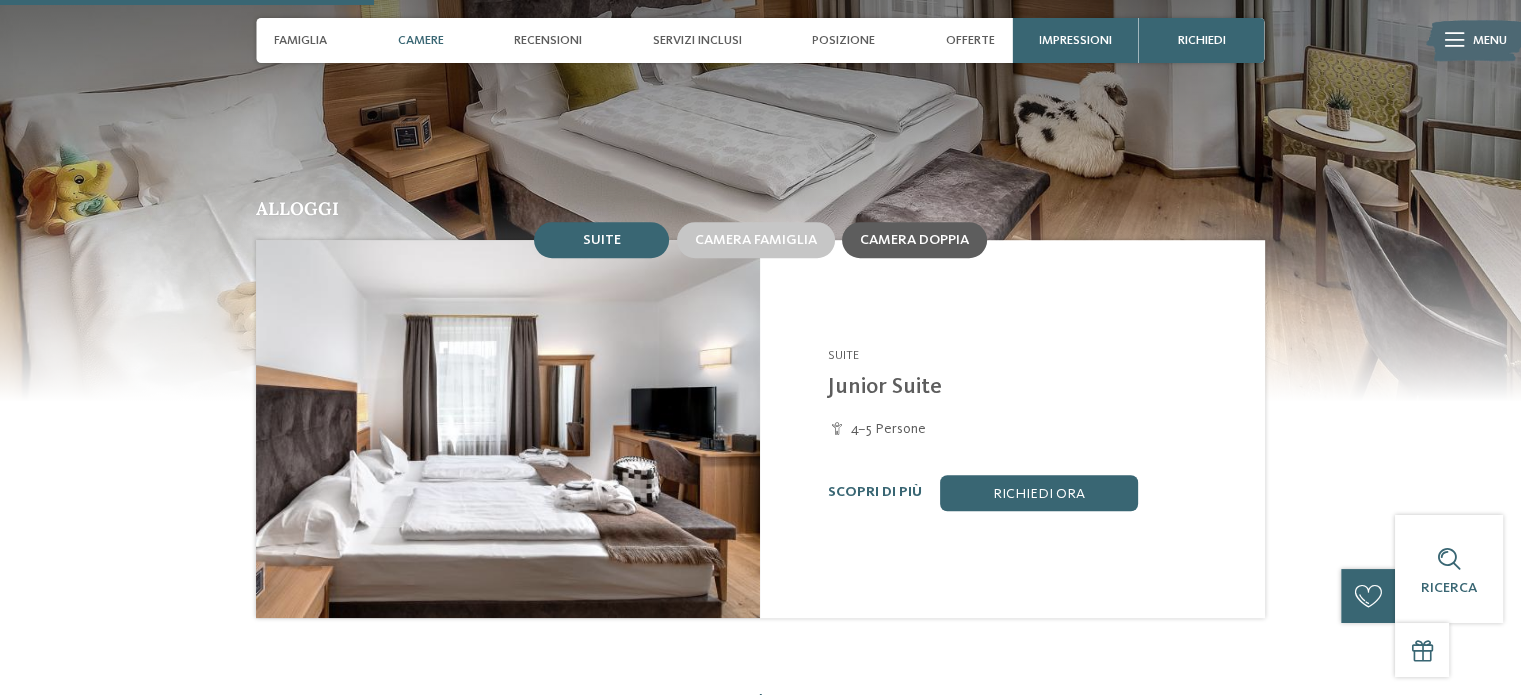 click on "Camera doppia" at bounding box center [914, 240] 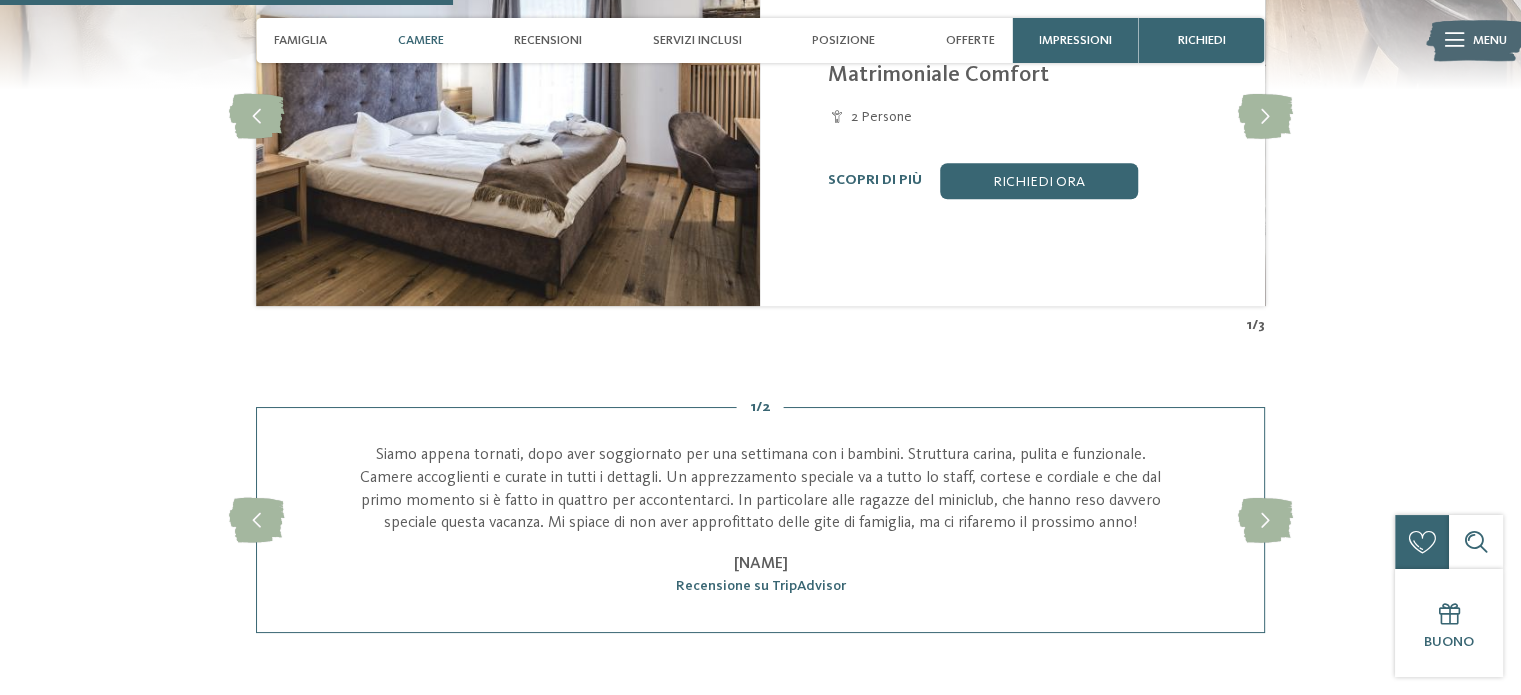 scroll, scrollTop: 1800, scrollLeft: 0, axis: vertical 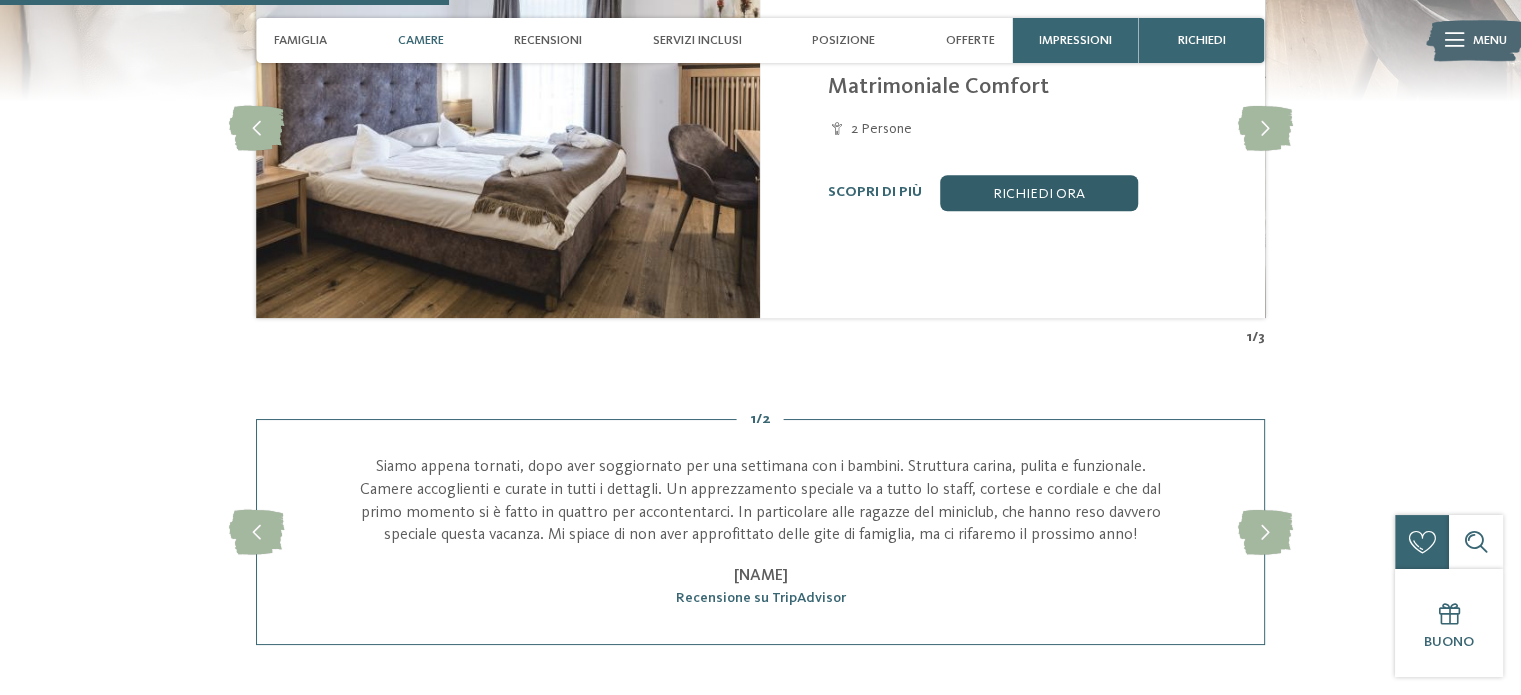 click on "Richiedi ora" at bounding box center (1039, 193) 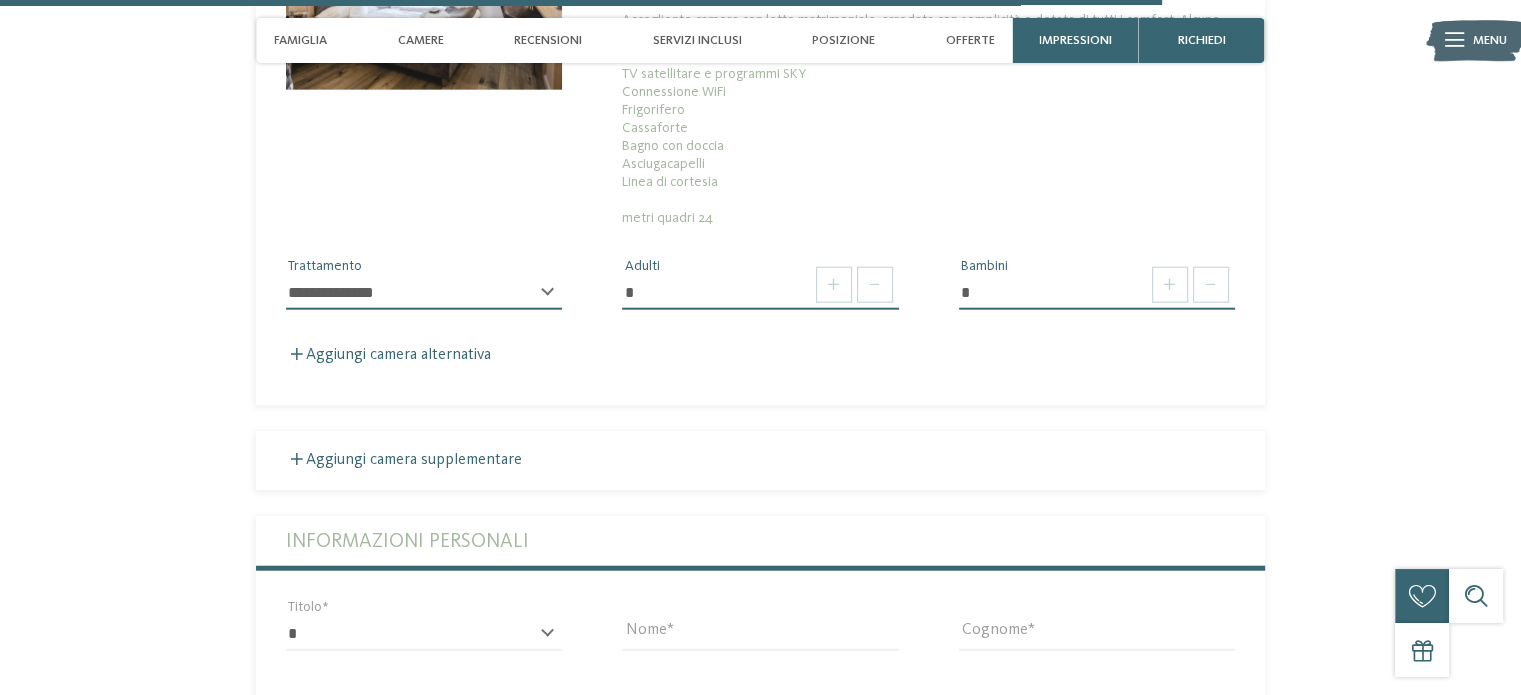 scroll, scrollTop: 5436, scrollLeft: 0, axis: vertical 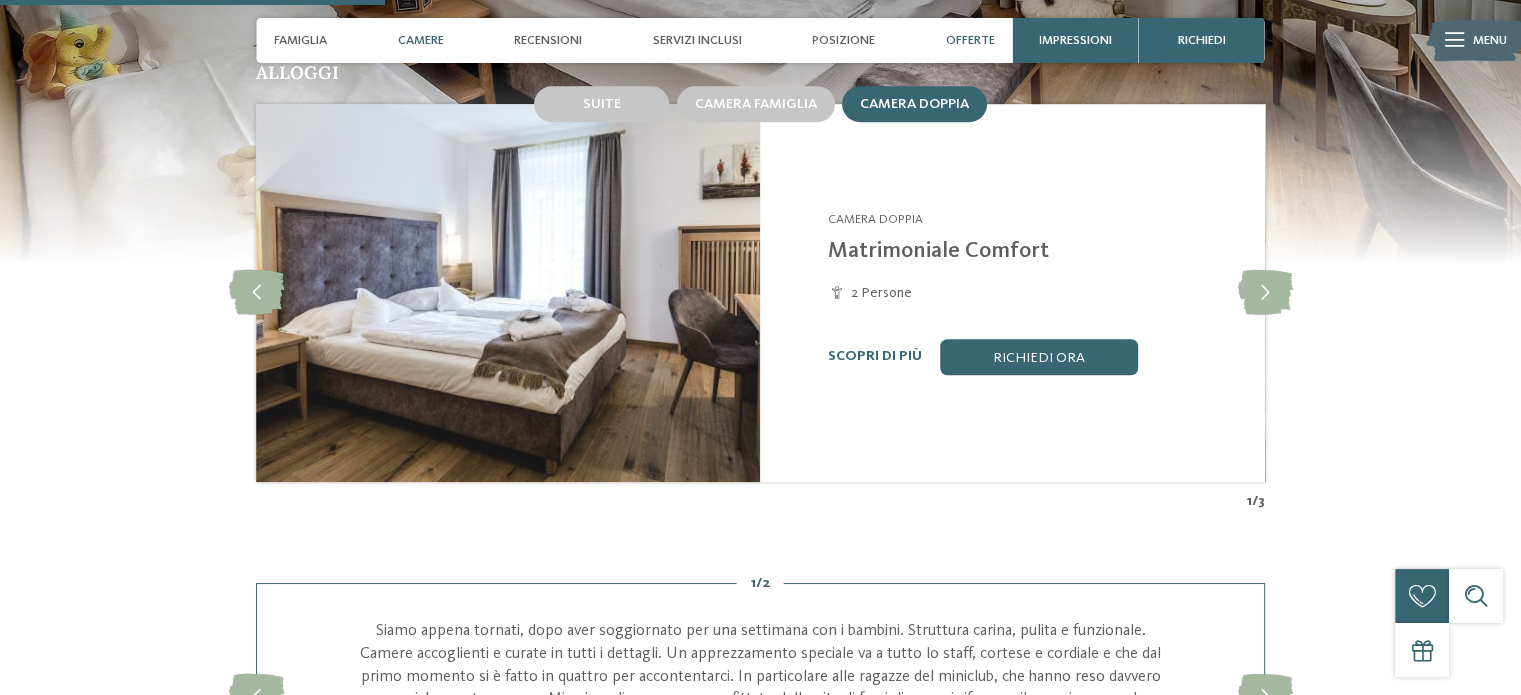 click on "Offerte" at bounding box center (970, 40) 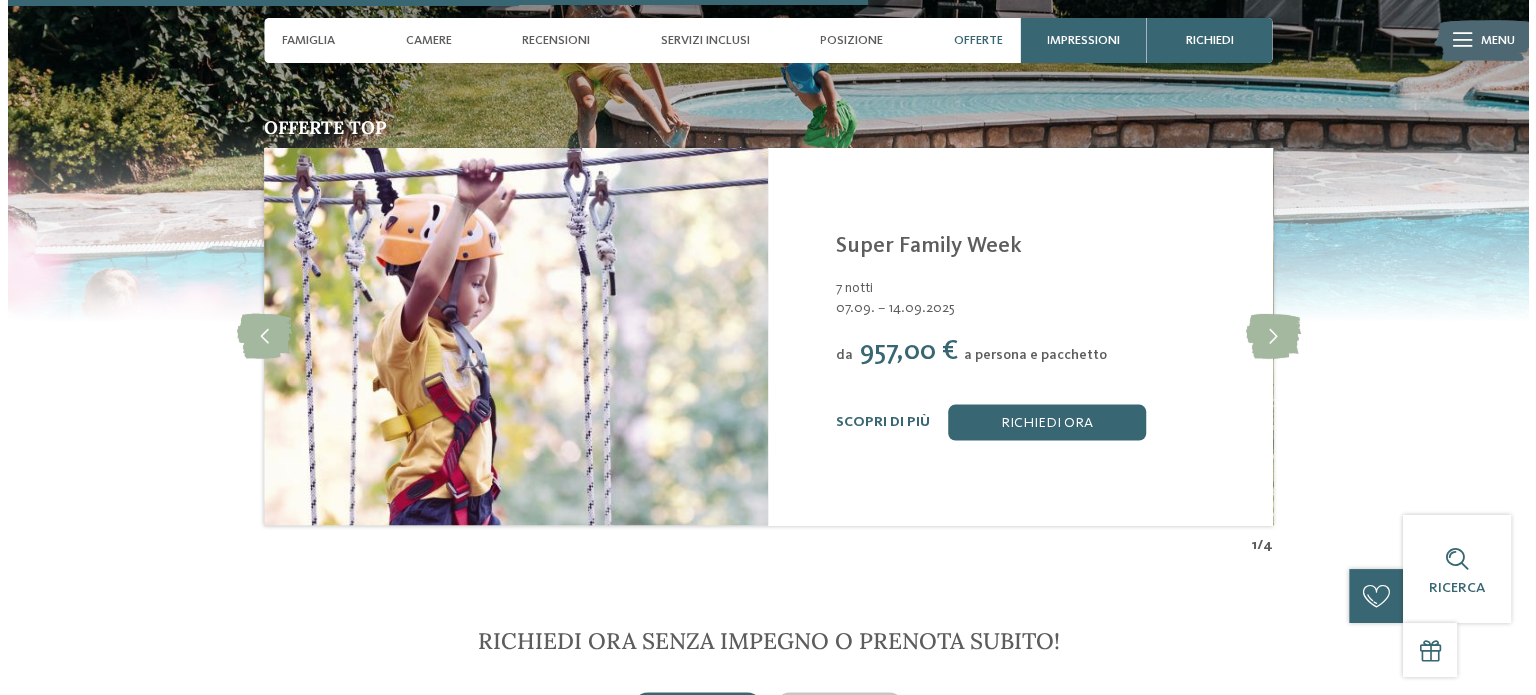 scroll, scrollTop: 3662, scrollLeft: 0, axis: vertical 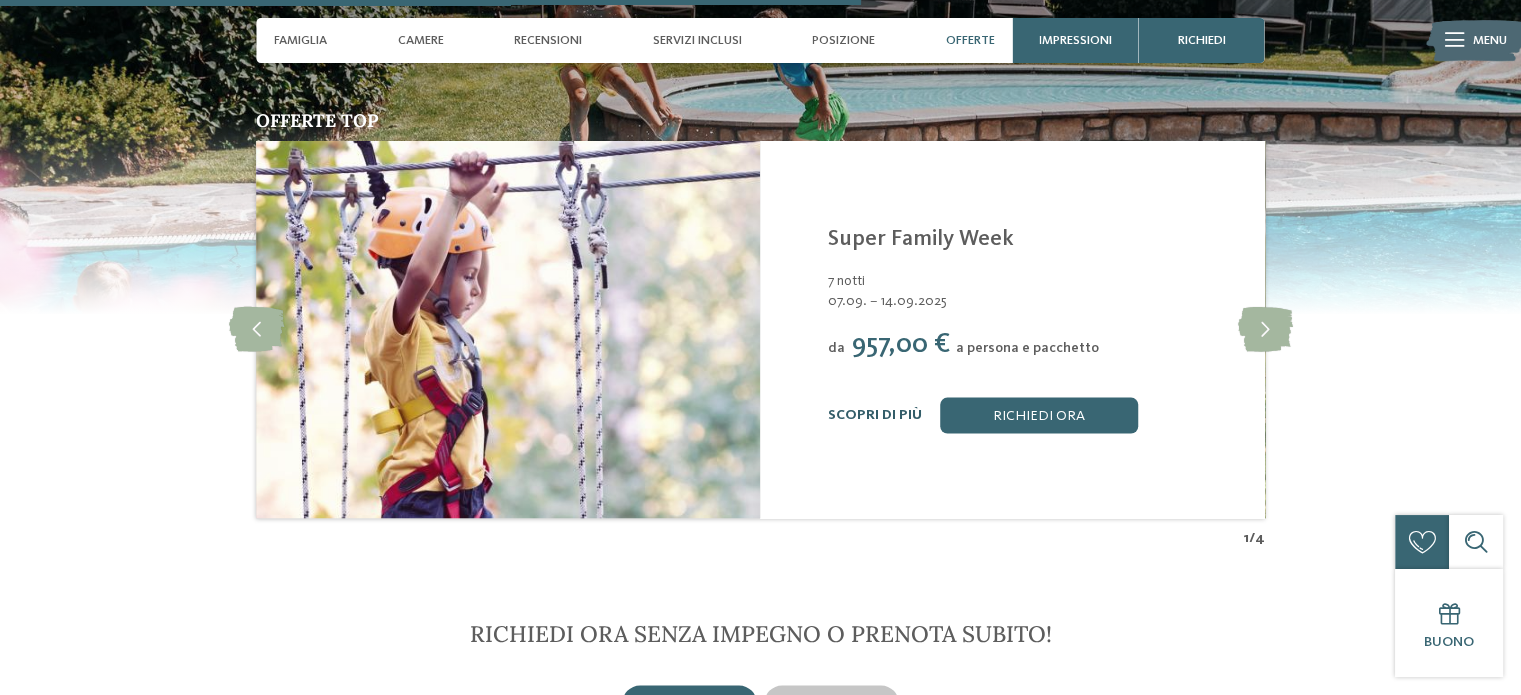 click on "Scopri di più" at bounding box center [875, 414] 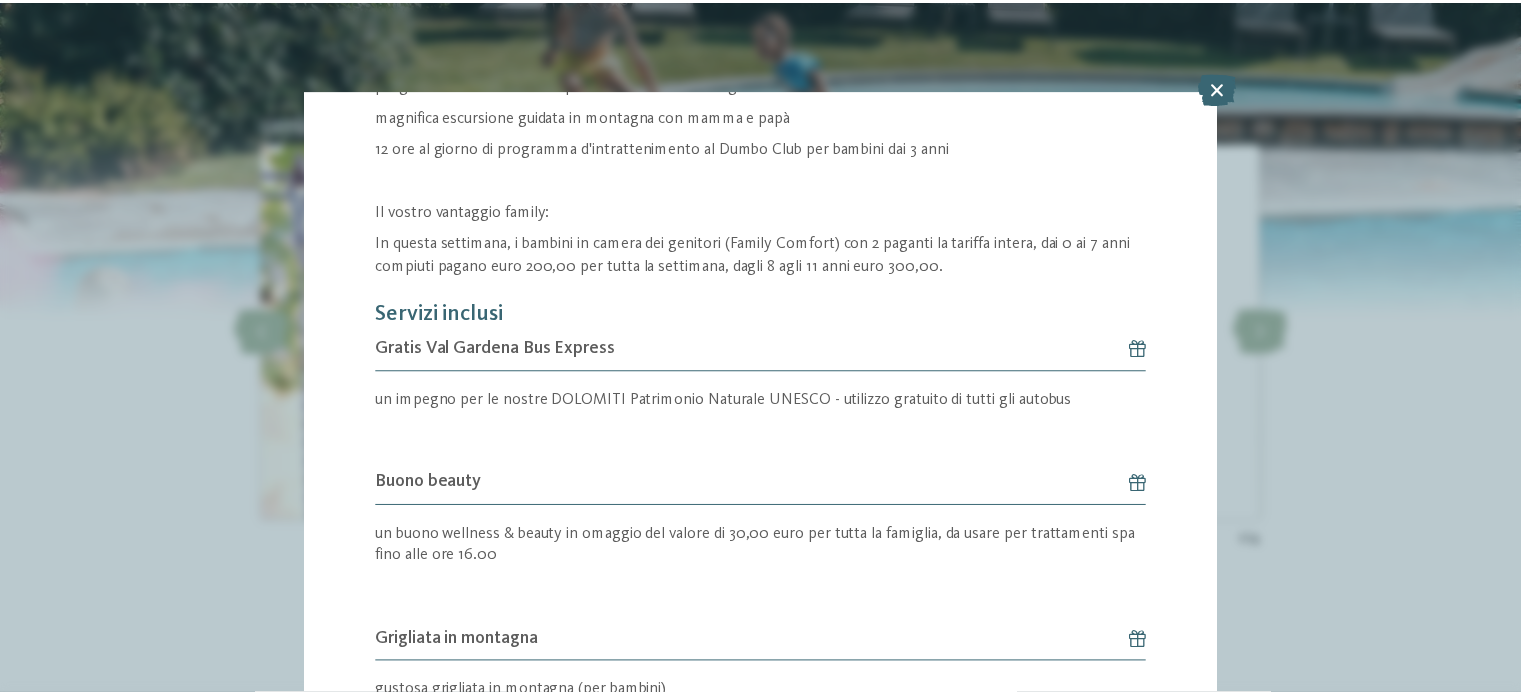 scroll, scrollTop: 611, scrollLeft: 0, axis: vertical 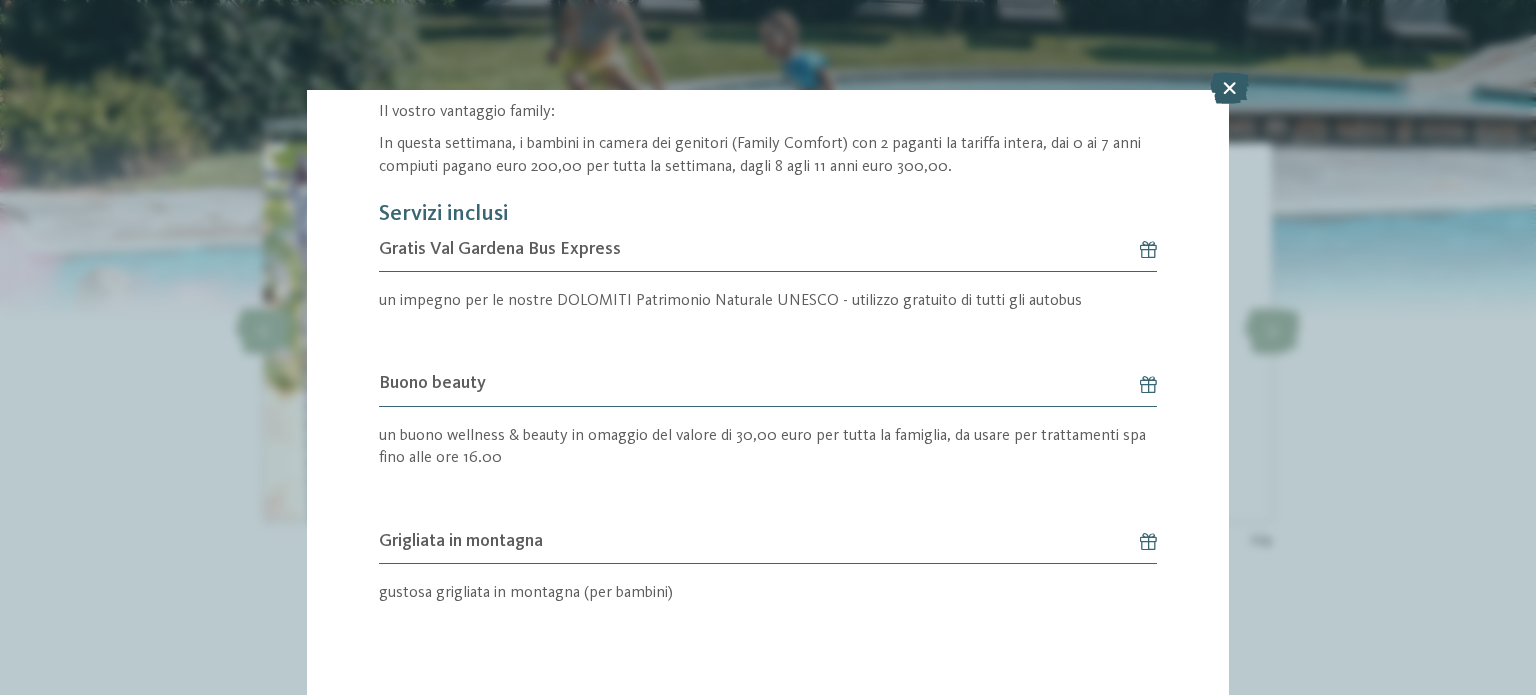 click at bounding box center (1229, 88) 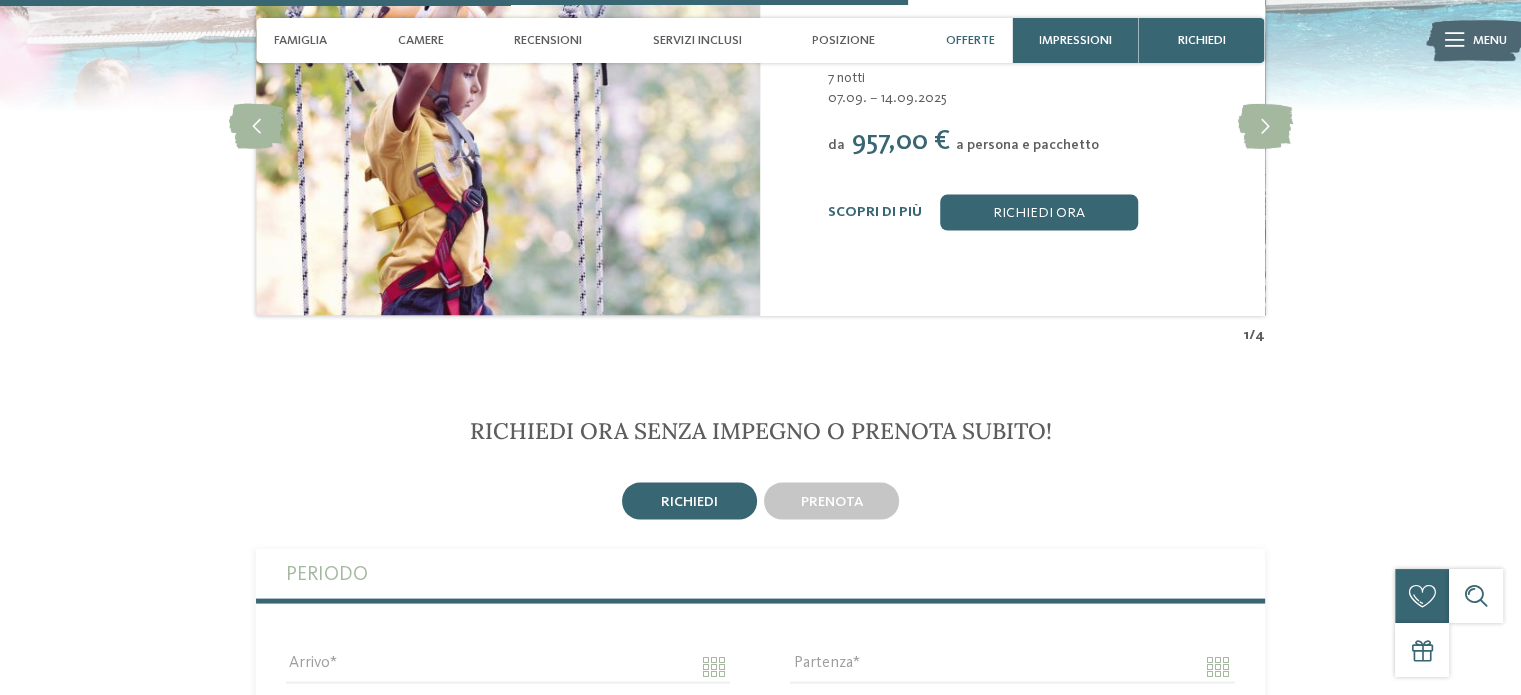scroll, scrollTop: 3862, scrollLeft: 0, axis: vertical 